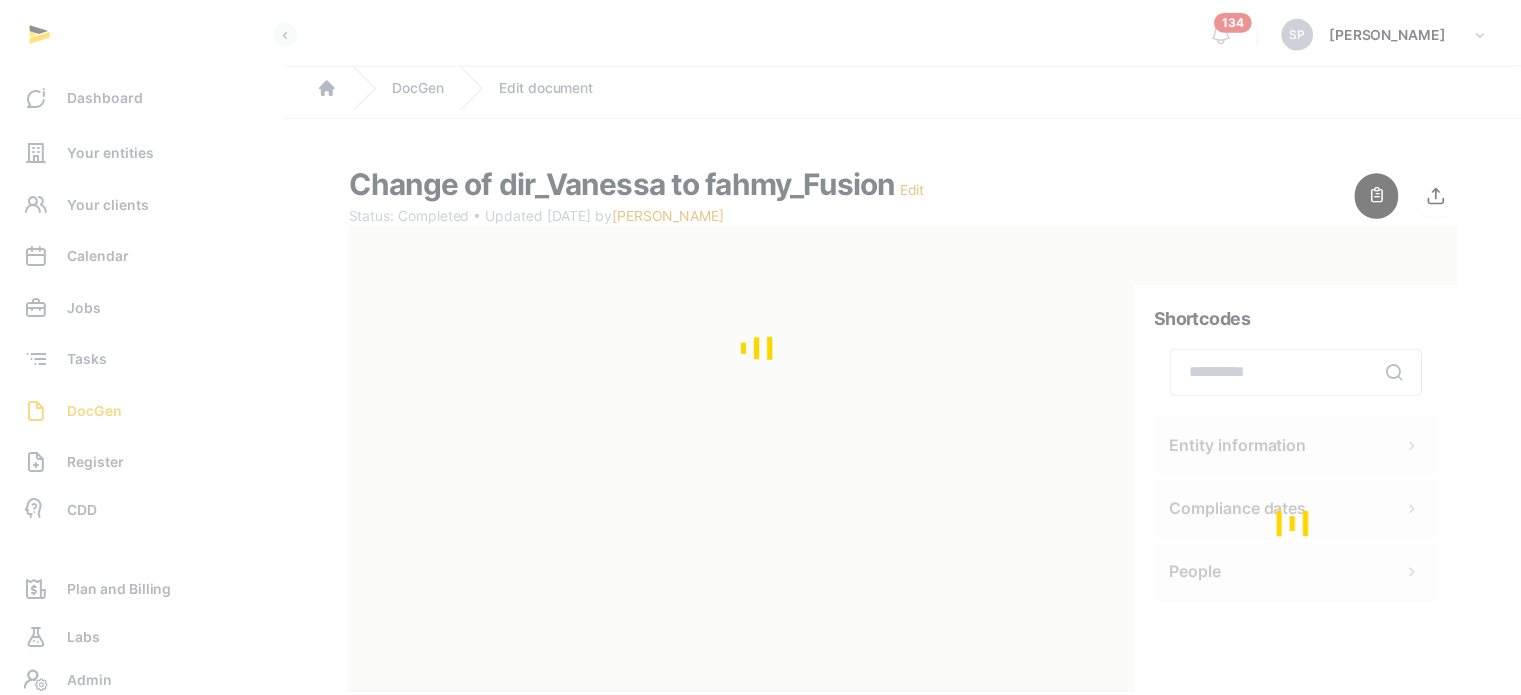 scroll, scrollTop: 0, scrollLeft: 0, axis: both 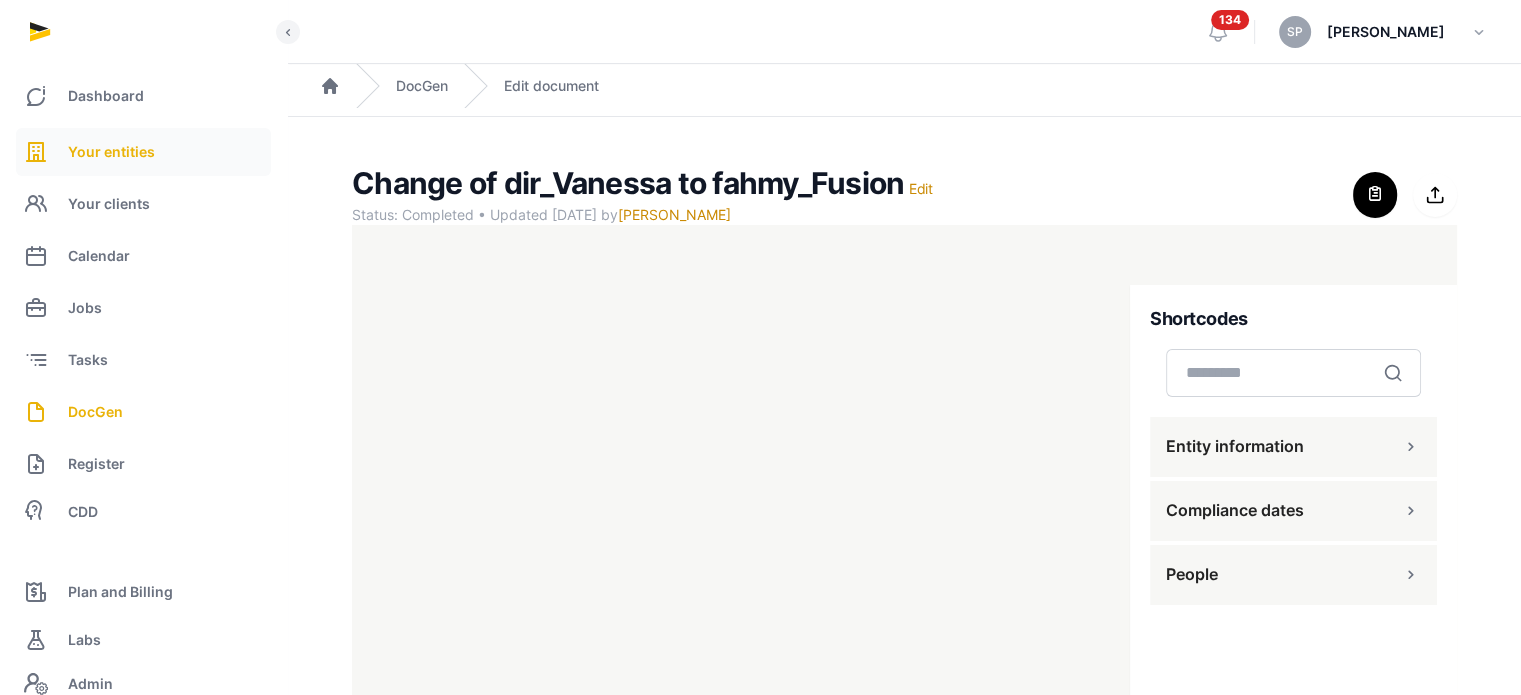 click on "Your entities" at bounding box center (143, 152) 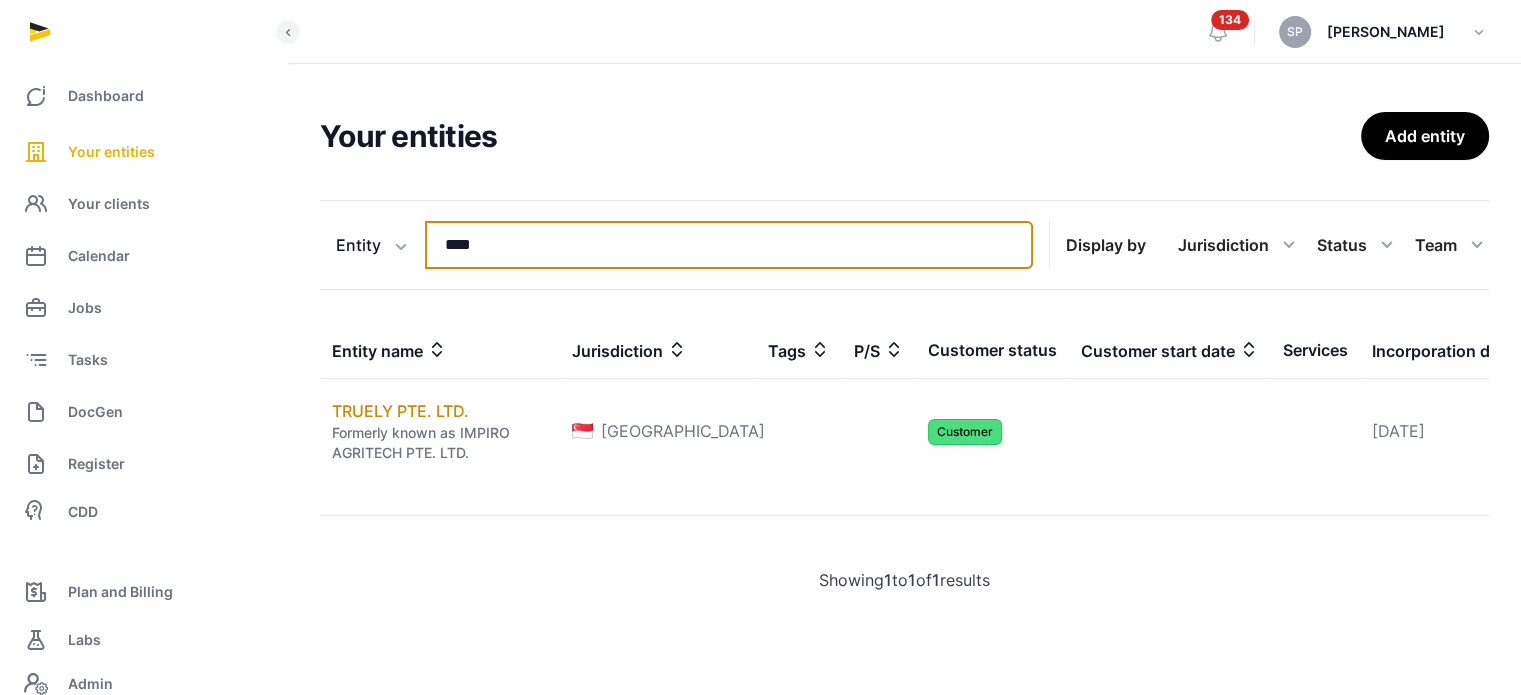 click on "****" at bounding box center [729, 245] 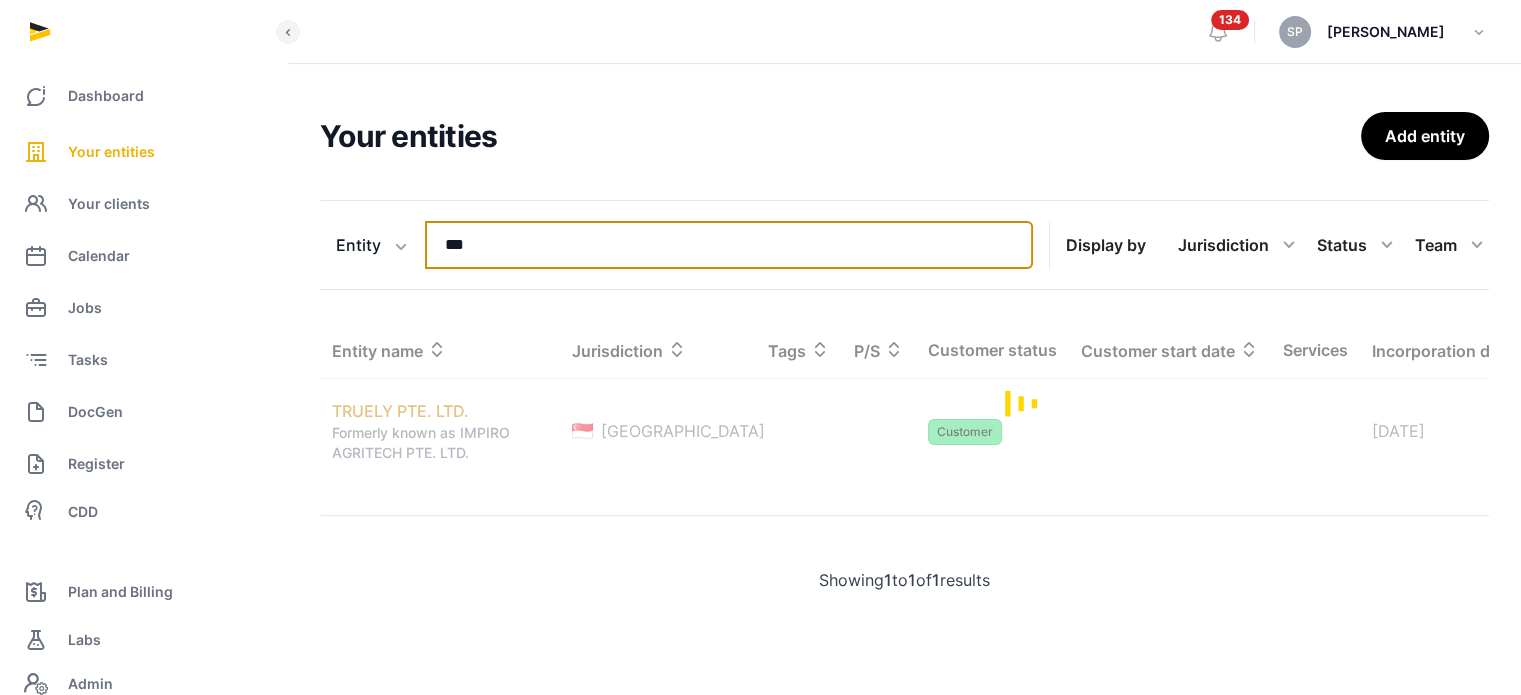type on "***" 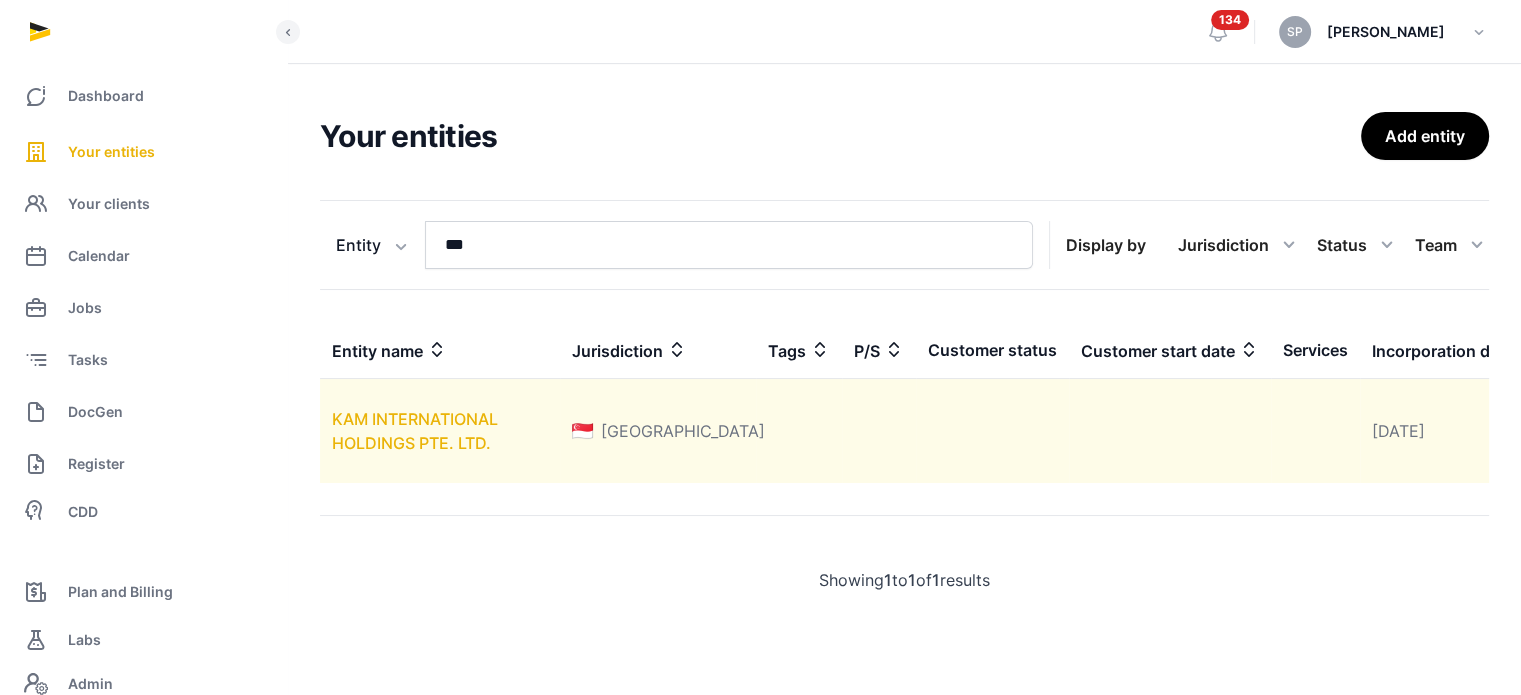 click on "KAM INTERNATIONAL HOLDINGS PTE. LTD." at bounding box center (415, 431) 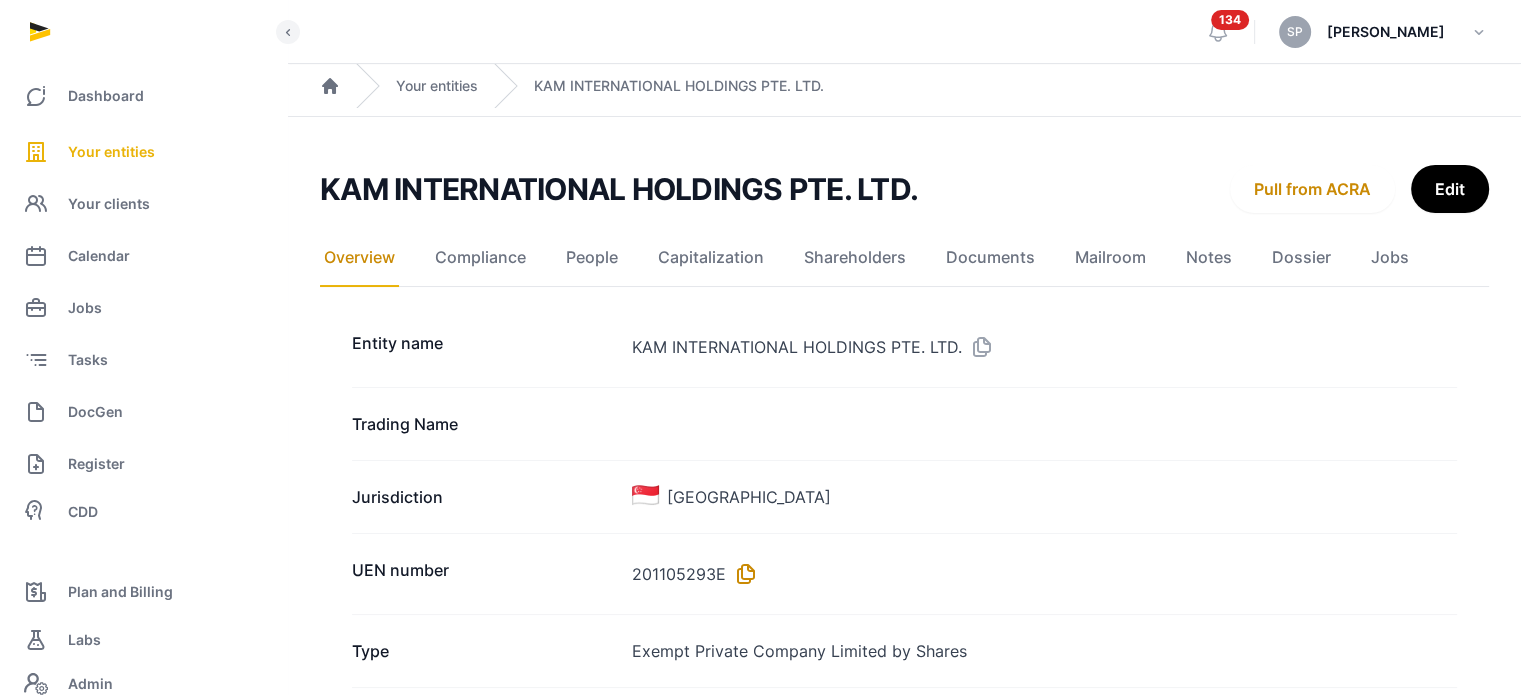 click at bounding box center (742, 574) 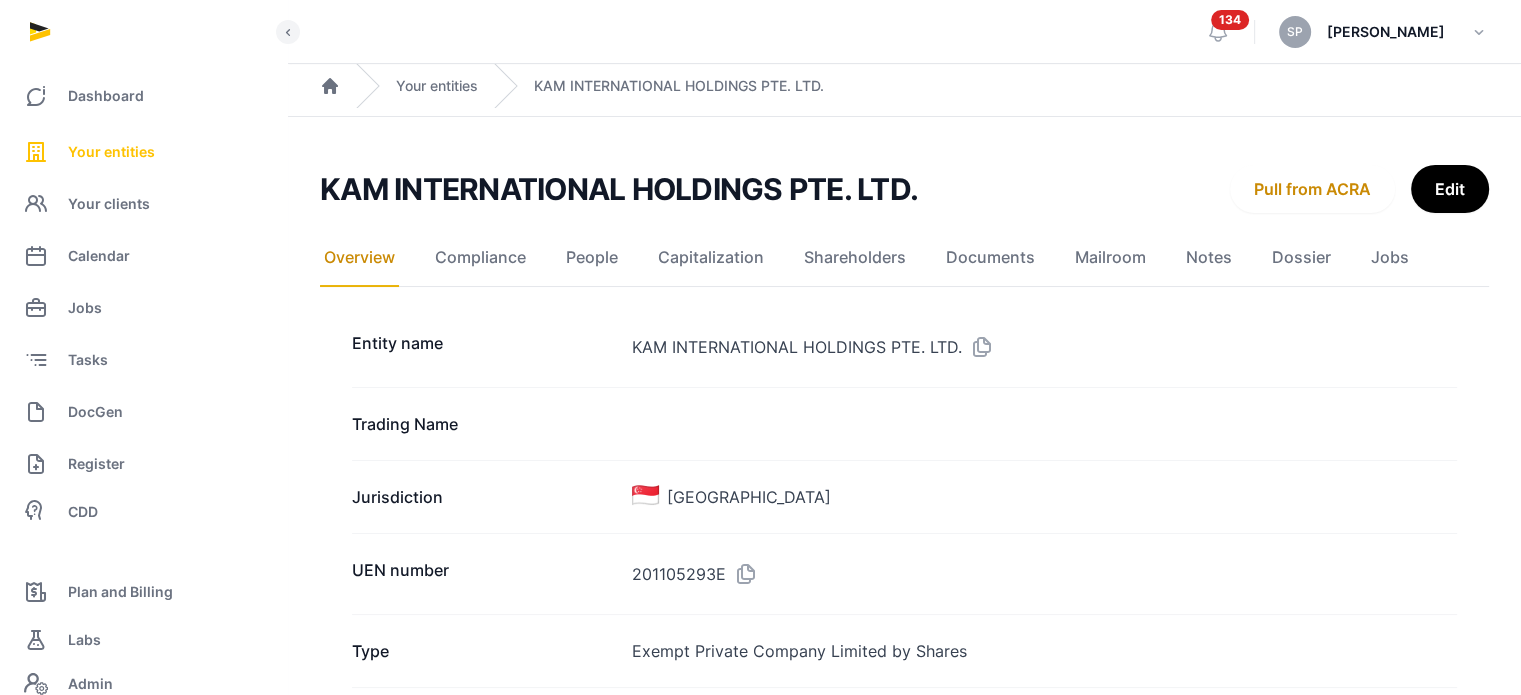click on "Your entities" at bounding box center [111, 152] 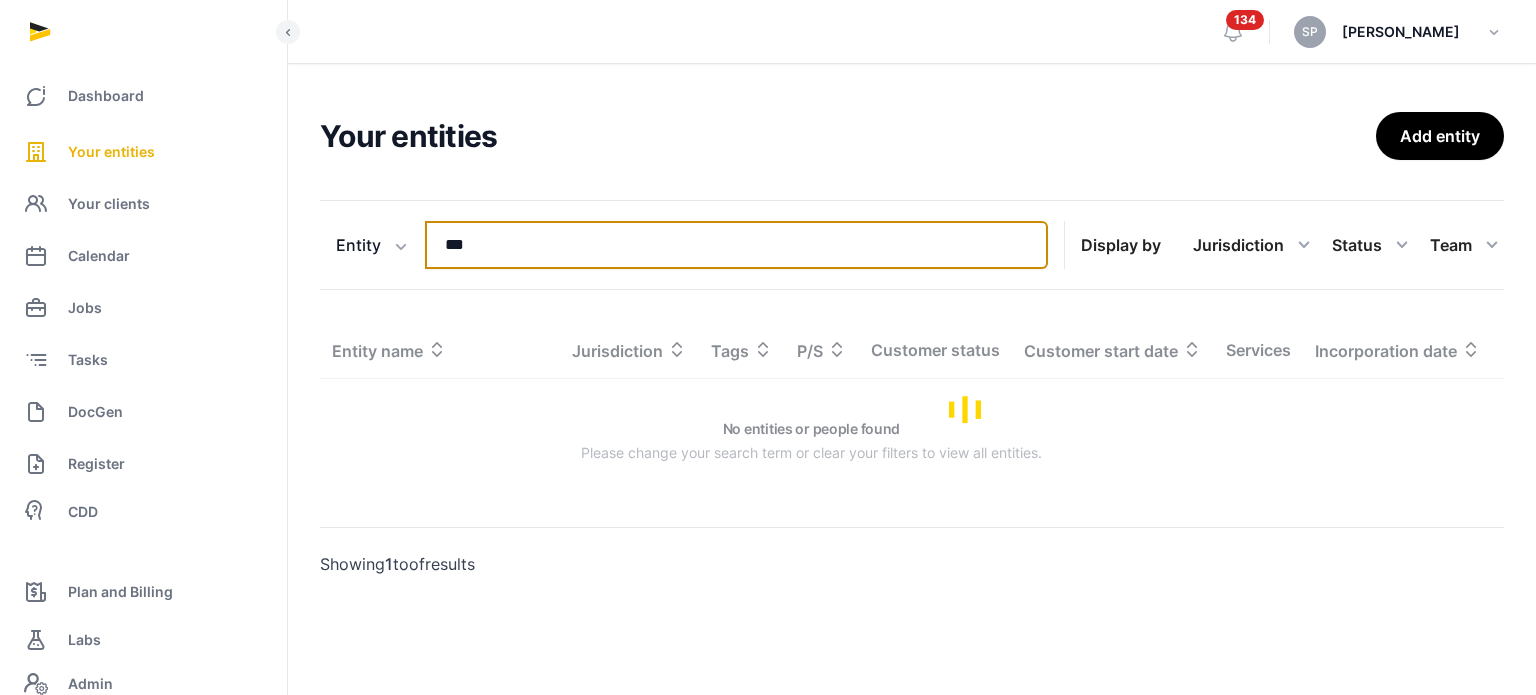 click on "***" at bounding box center (736, 245) 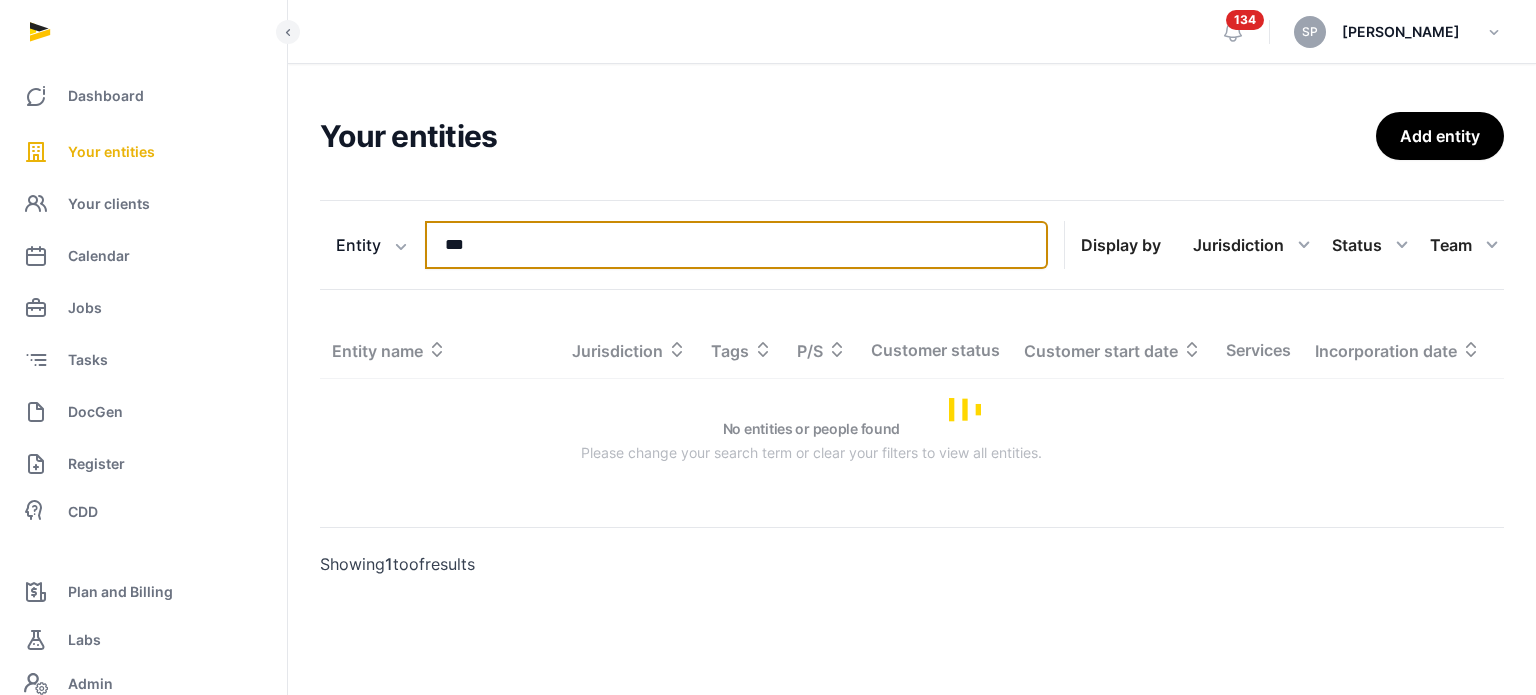 click on "***" at bounding box center [736, 245] 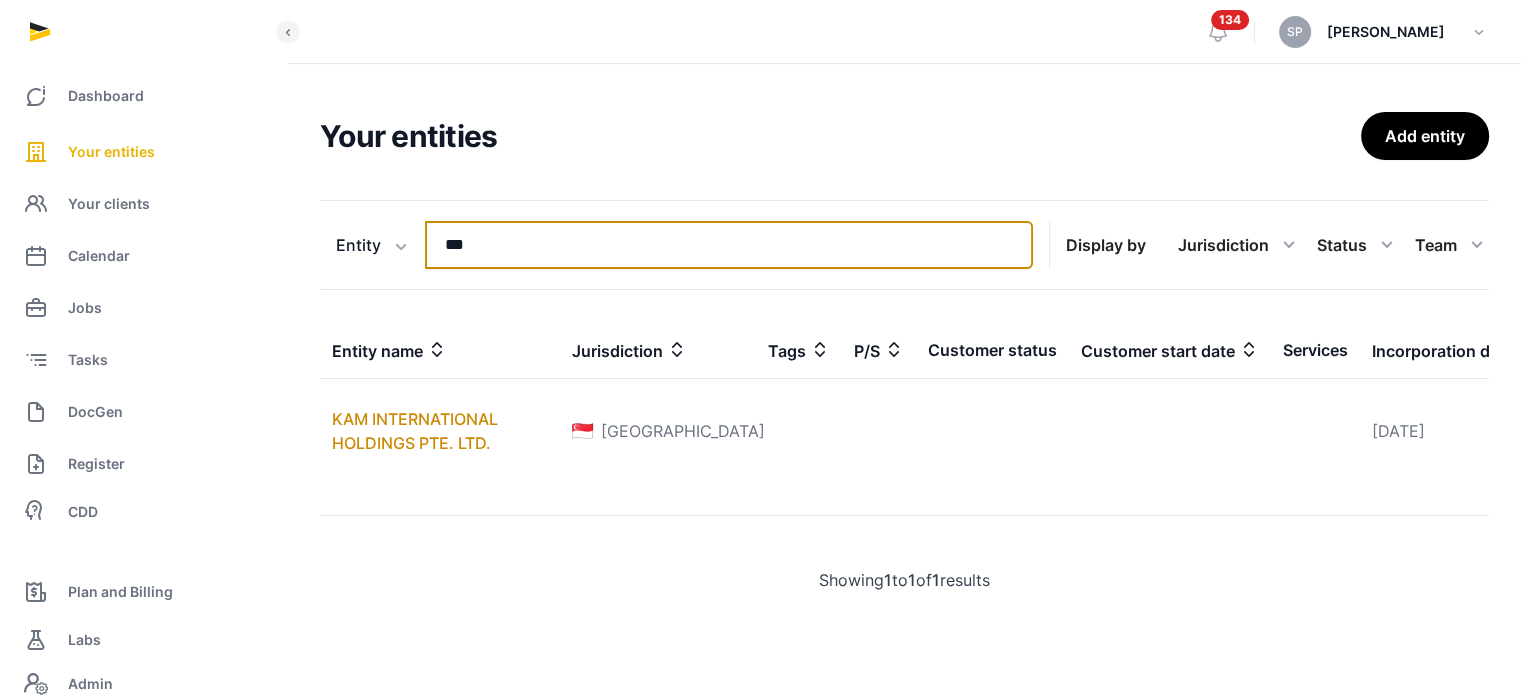 click on "***" at bounding box center (729, 245) 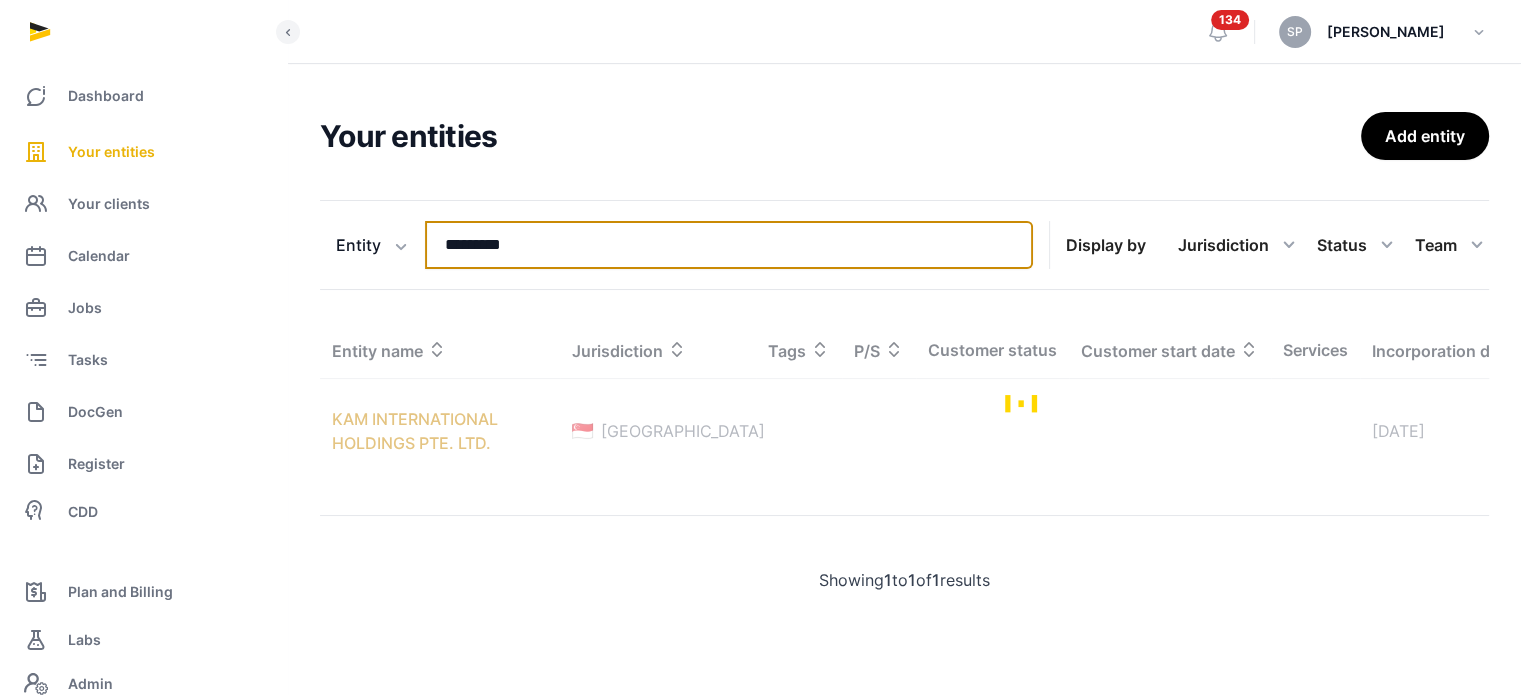type on "*********" 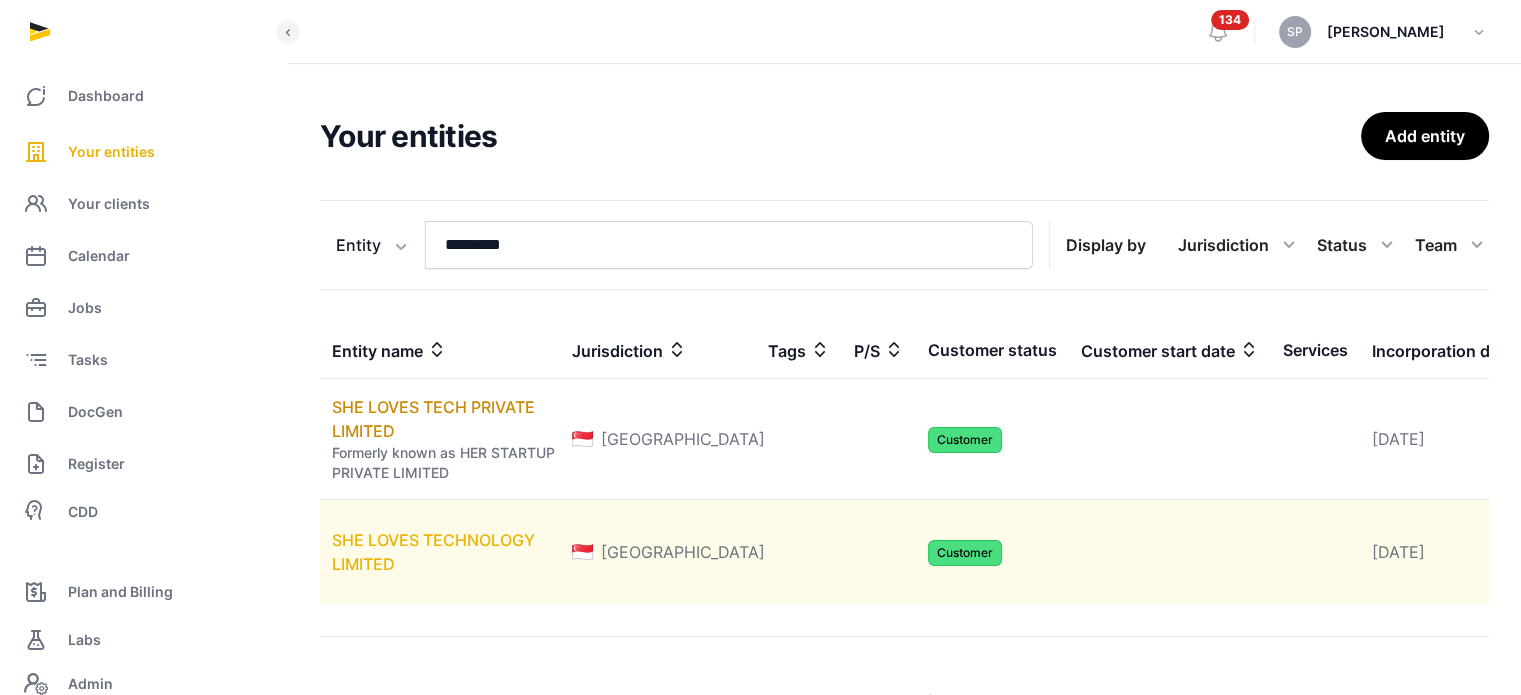 click on "SHE LOVES TECHNOLOGY LIMITED" at bounding box center (433, 552) 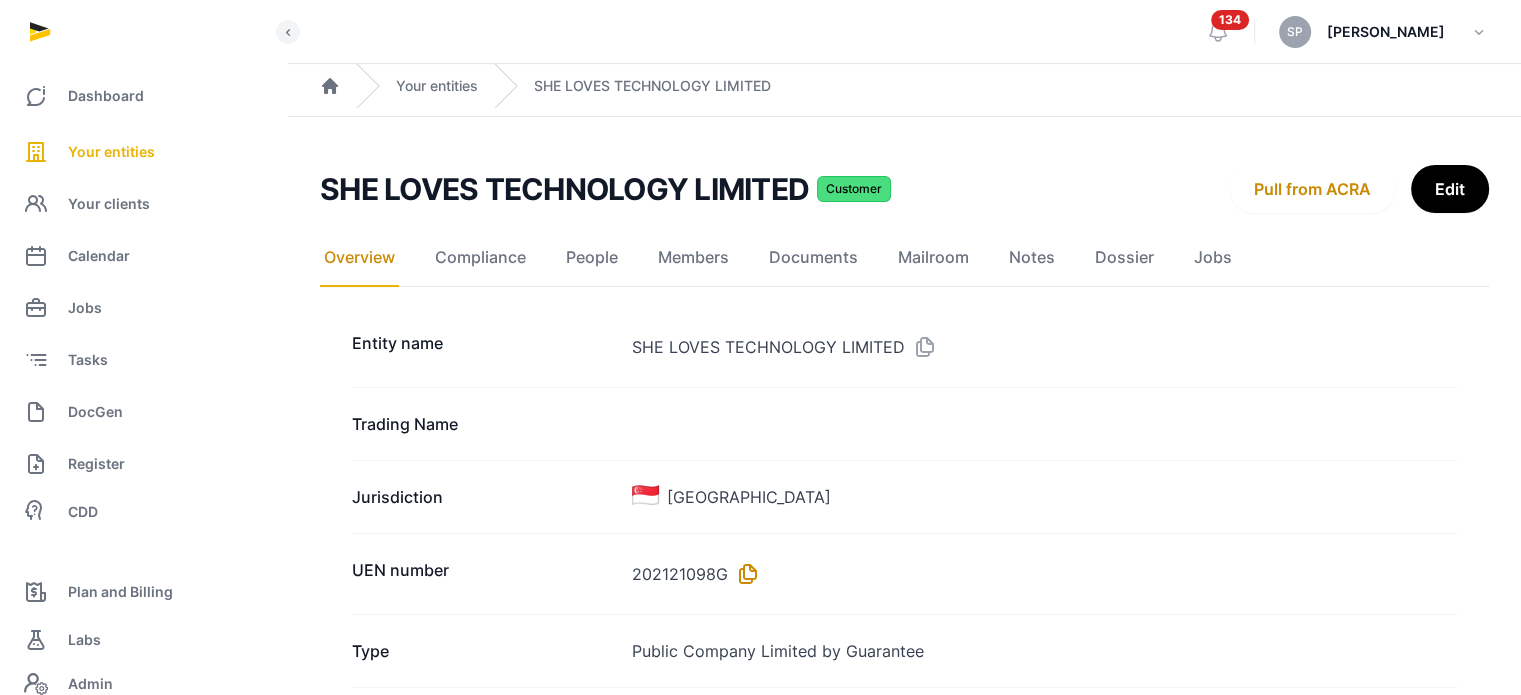click at bounding box center (744, 574) 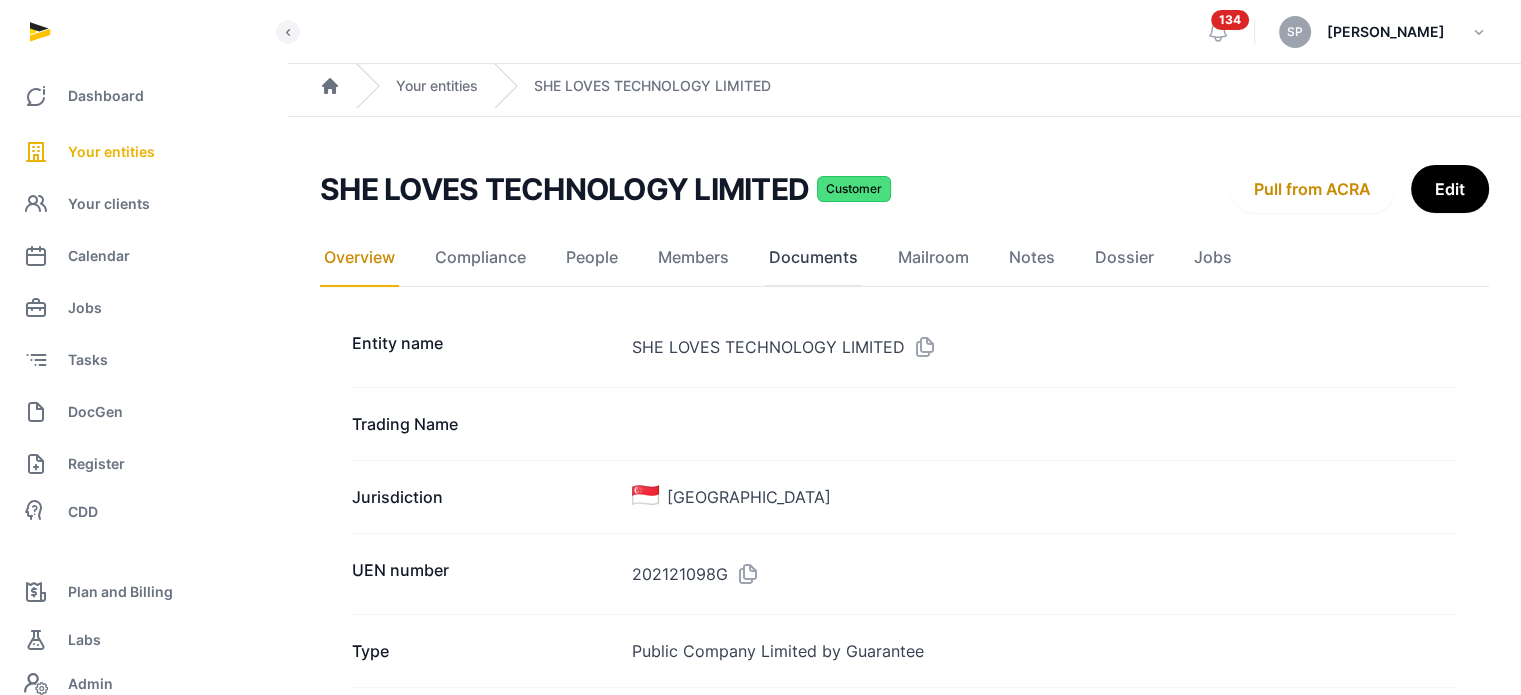 click on "Documents" 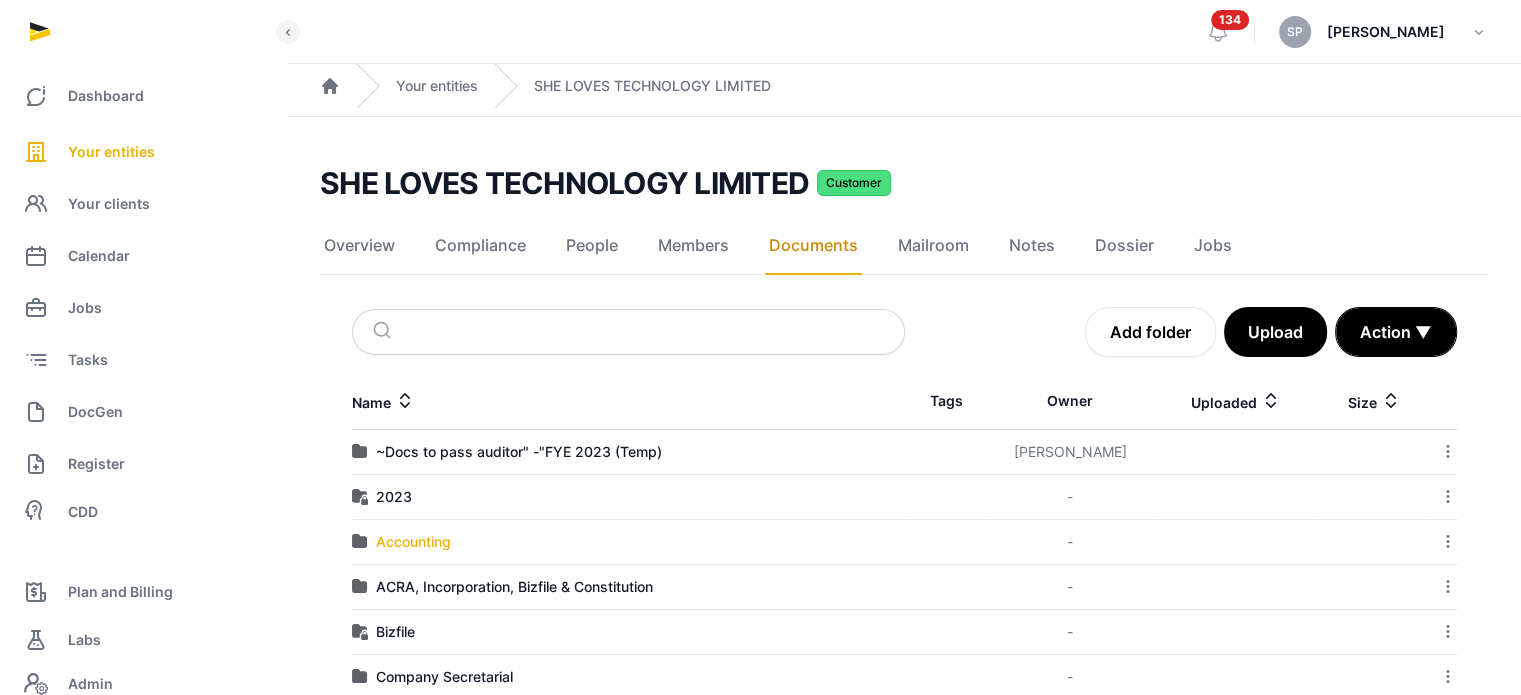 click on "Accounting" at bounding box center (413, 542) 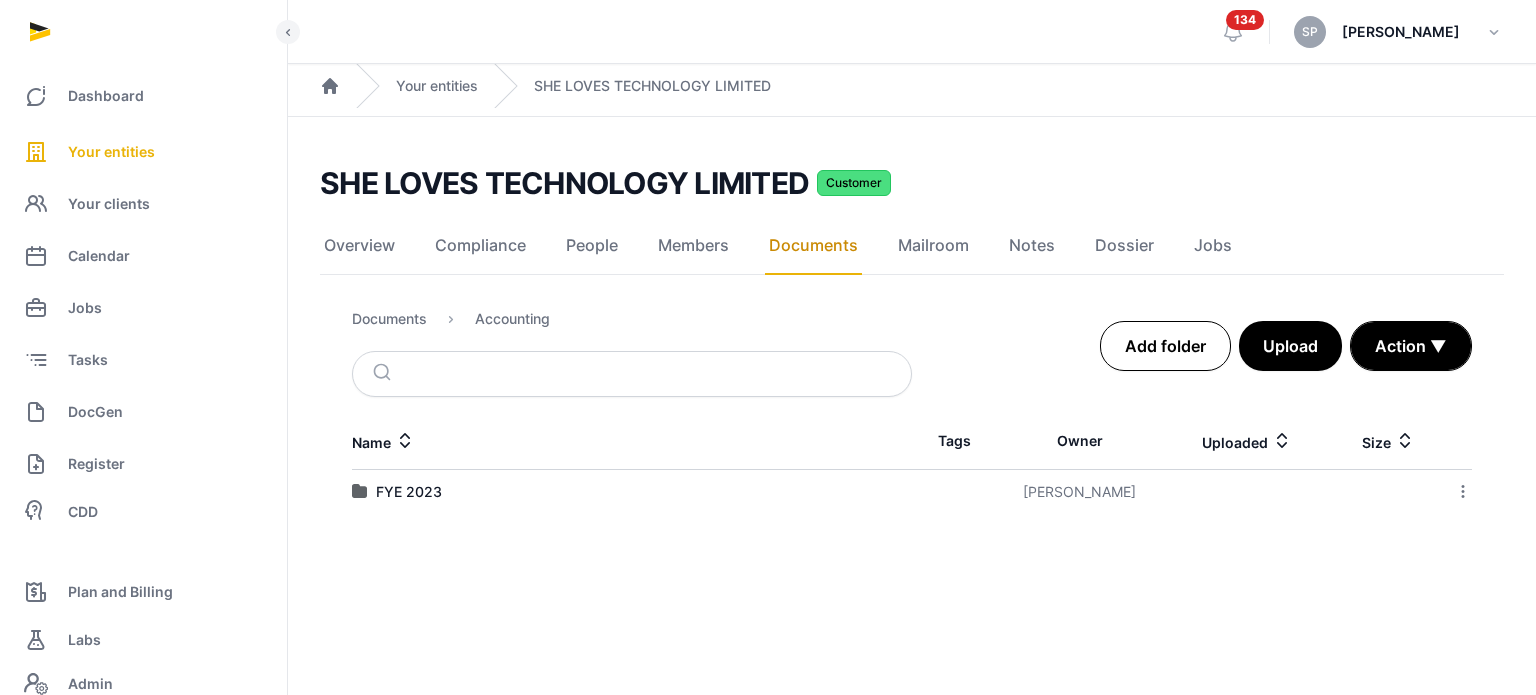 click on "Add folder" at bounding box center [1165, 346] 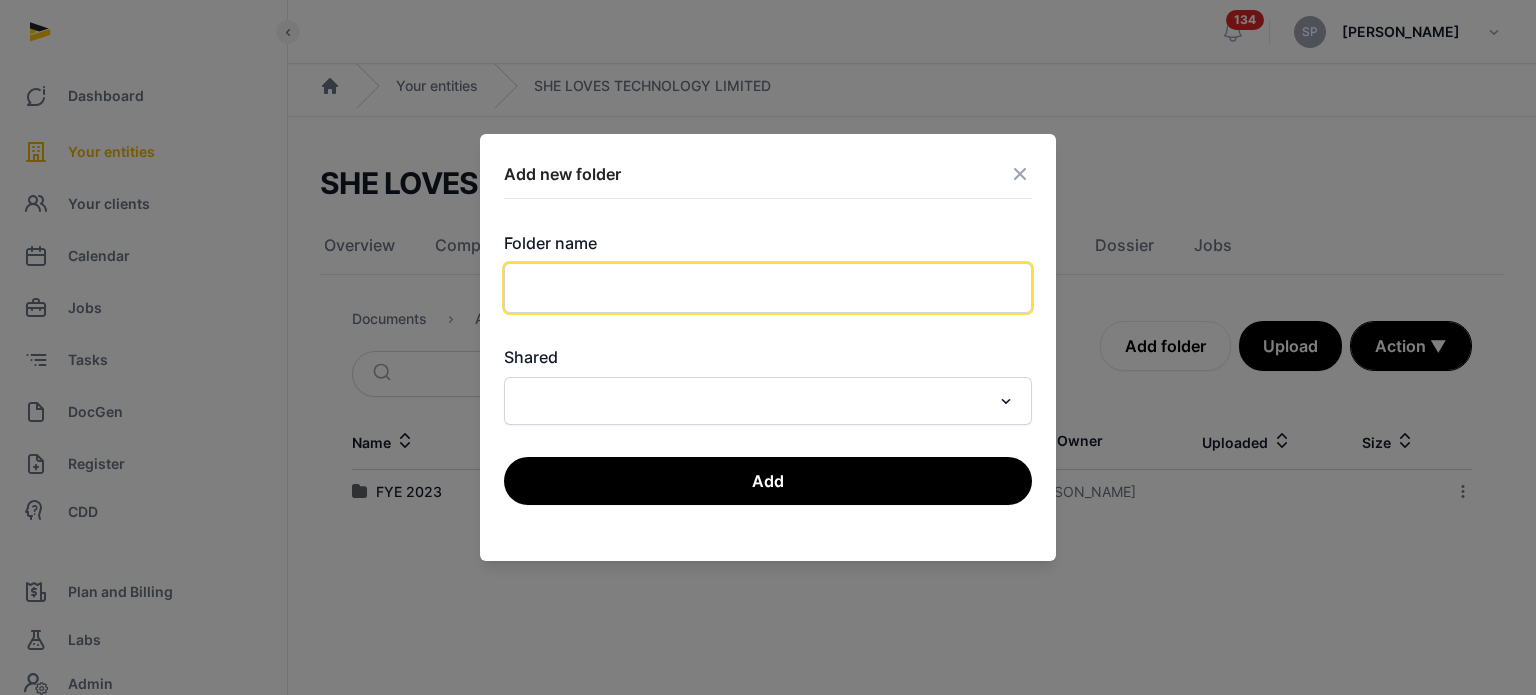 click 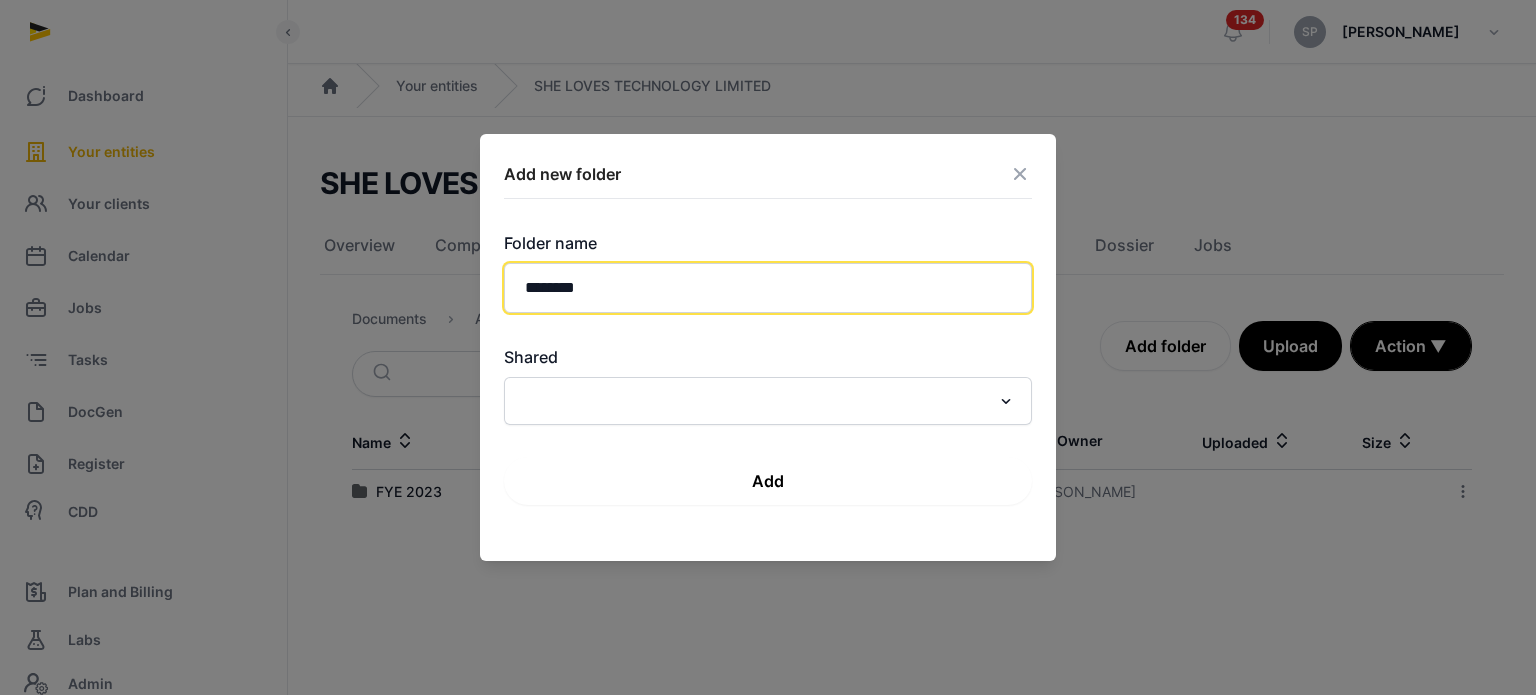 type on "********" 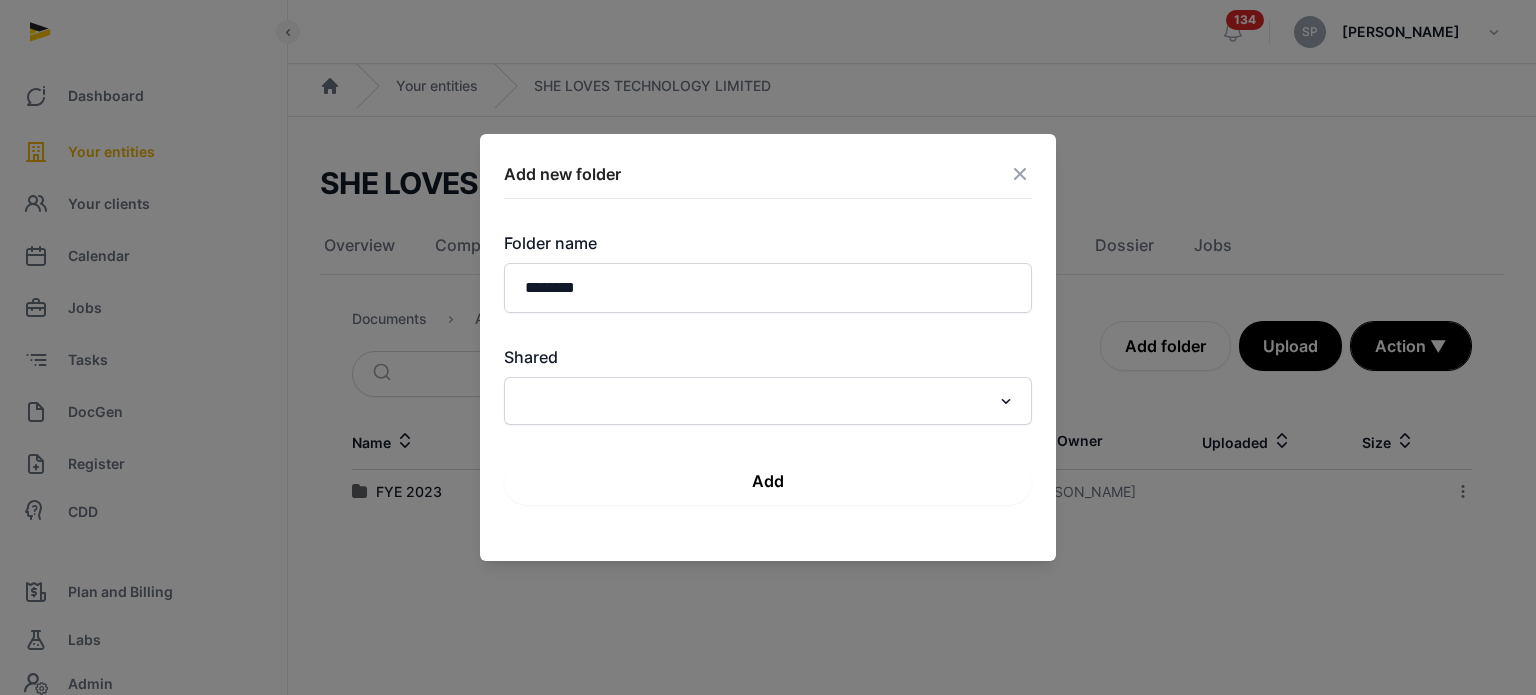 click on "Add" at bounding box center (768, 481) 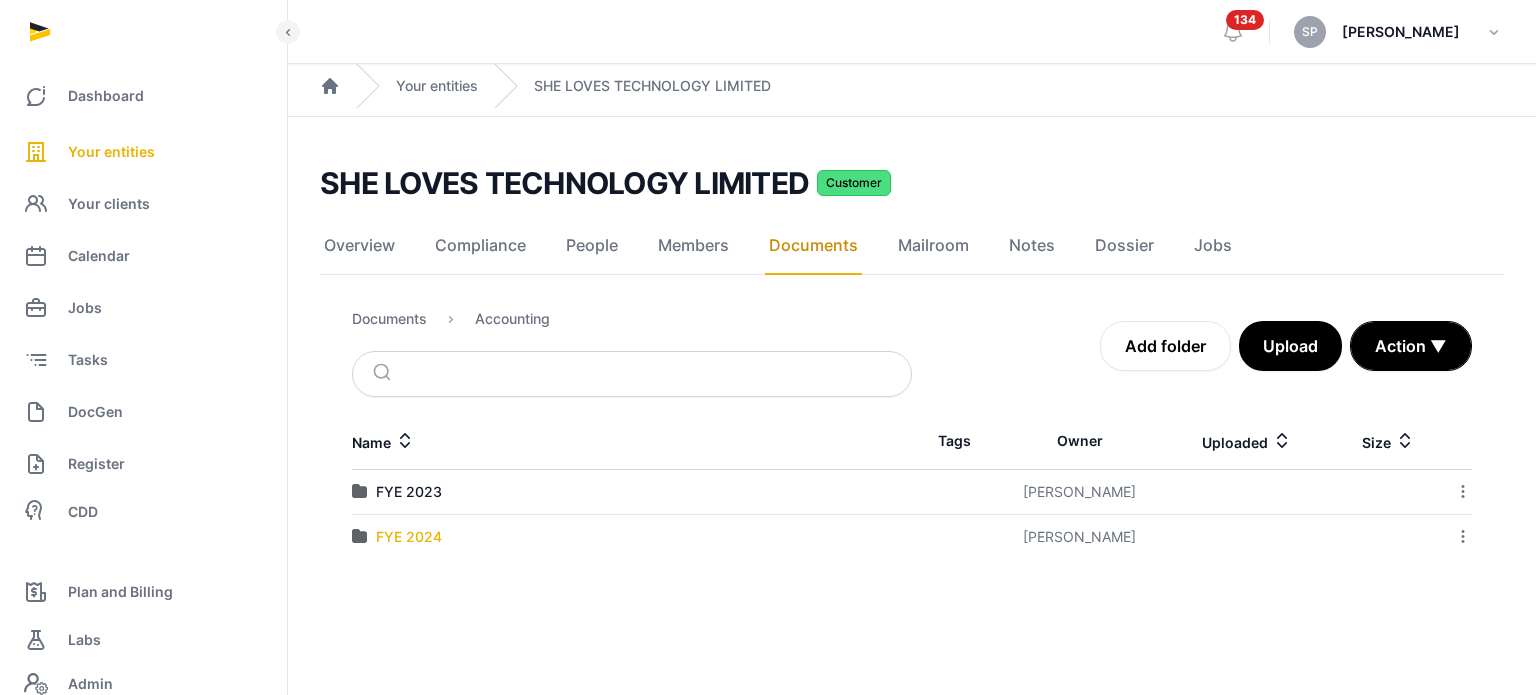 click on "FYE 2024" at bounding box center (409, 537) 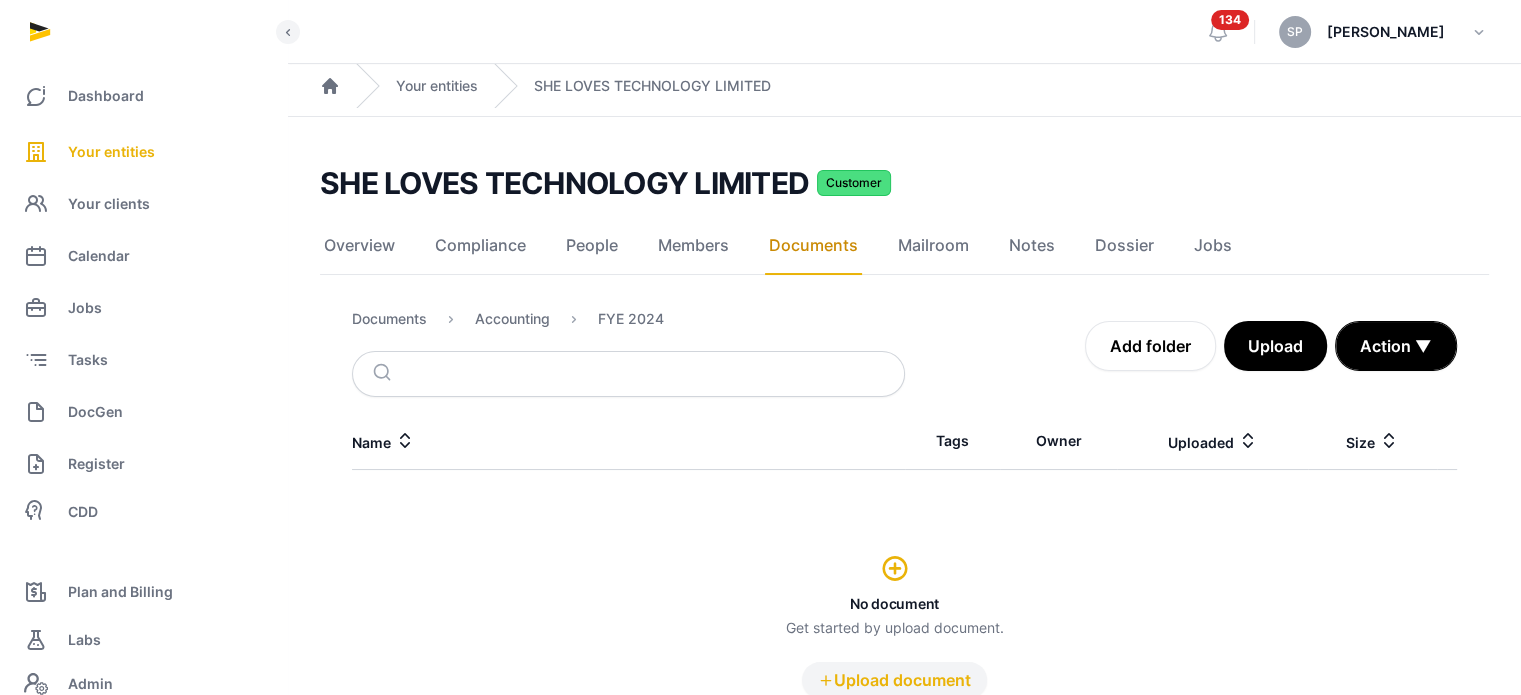 click on "Upload document" at bounding box center [894, 680] 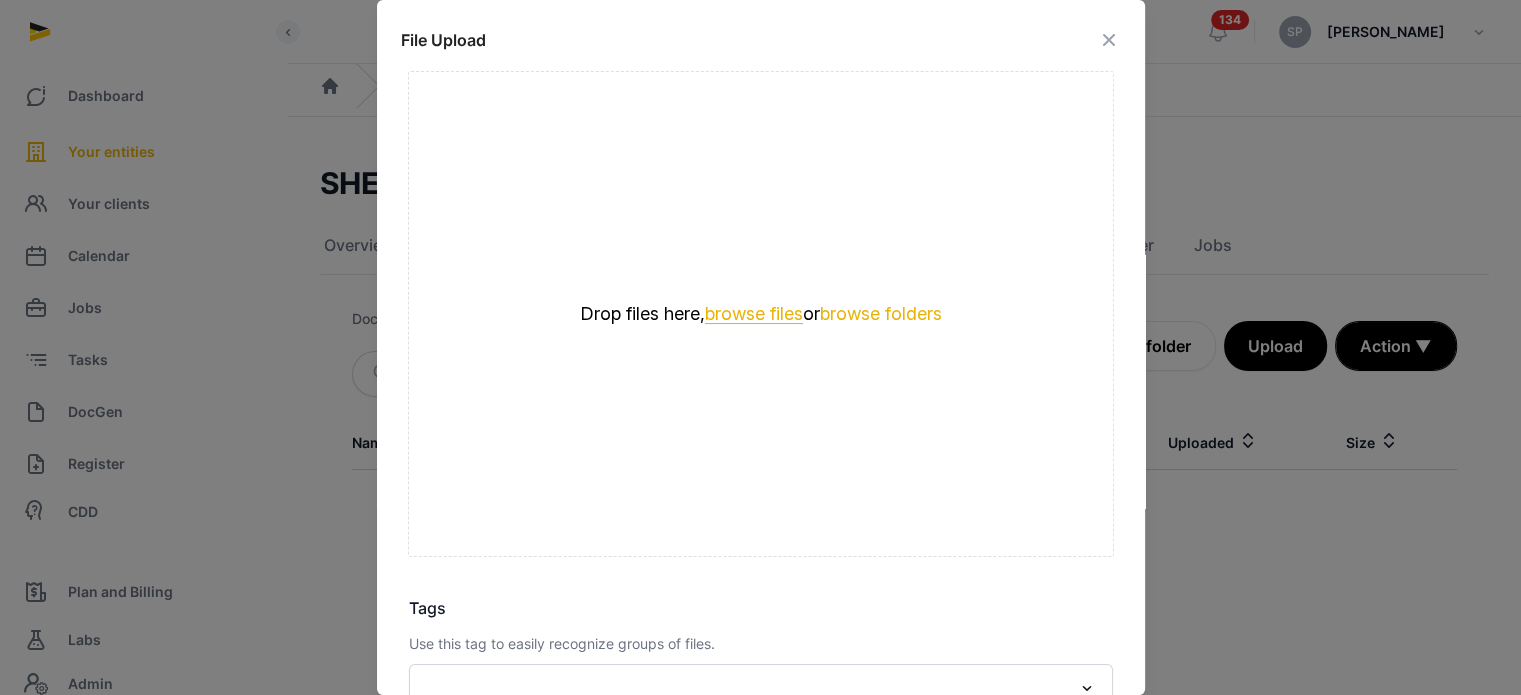 click on "browse files" at bounding box center [754, 314] 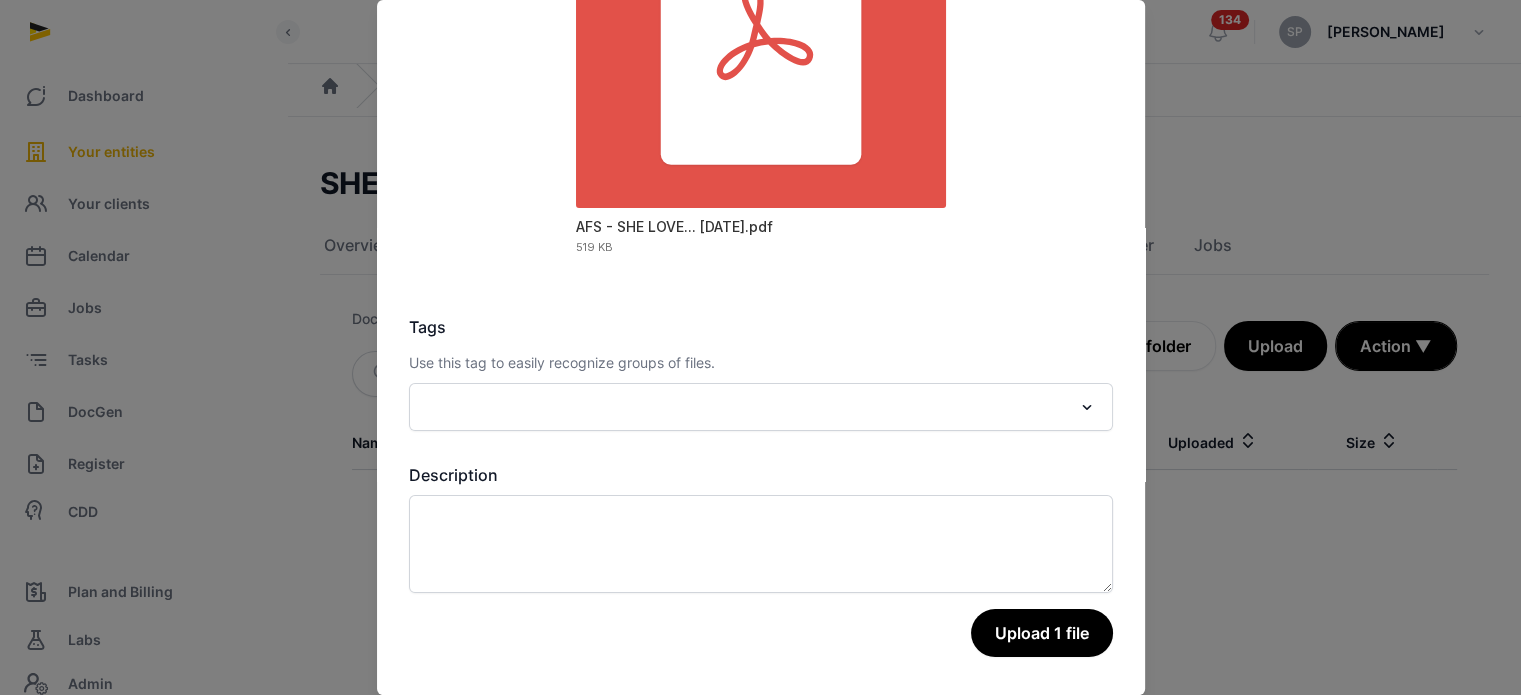 scroll, scrollTop: 282, scrollLeft: 0, axis: vertical 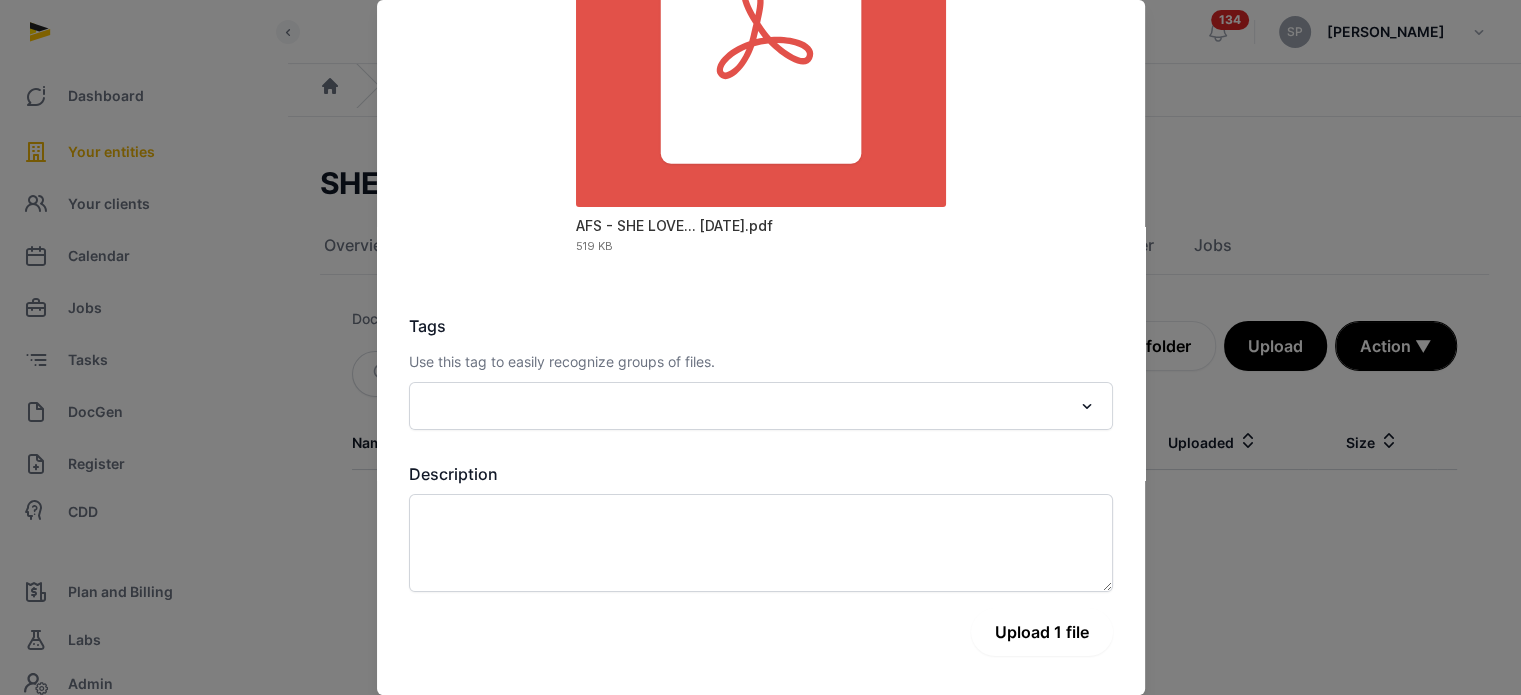 click on "Upload 1 file" at bounding box center [1042, 632] 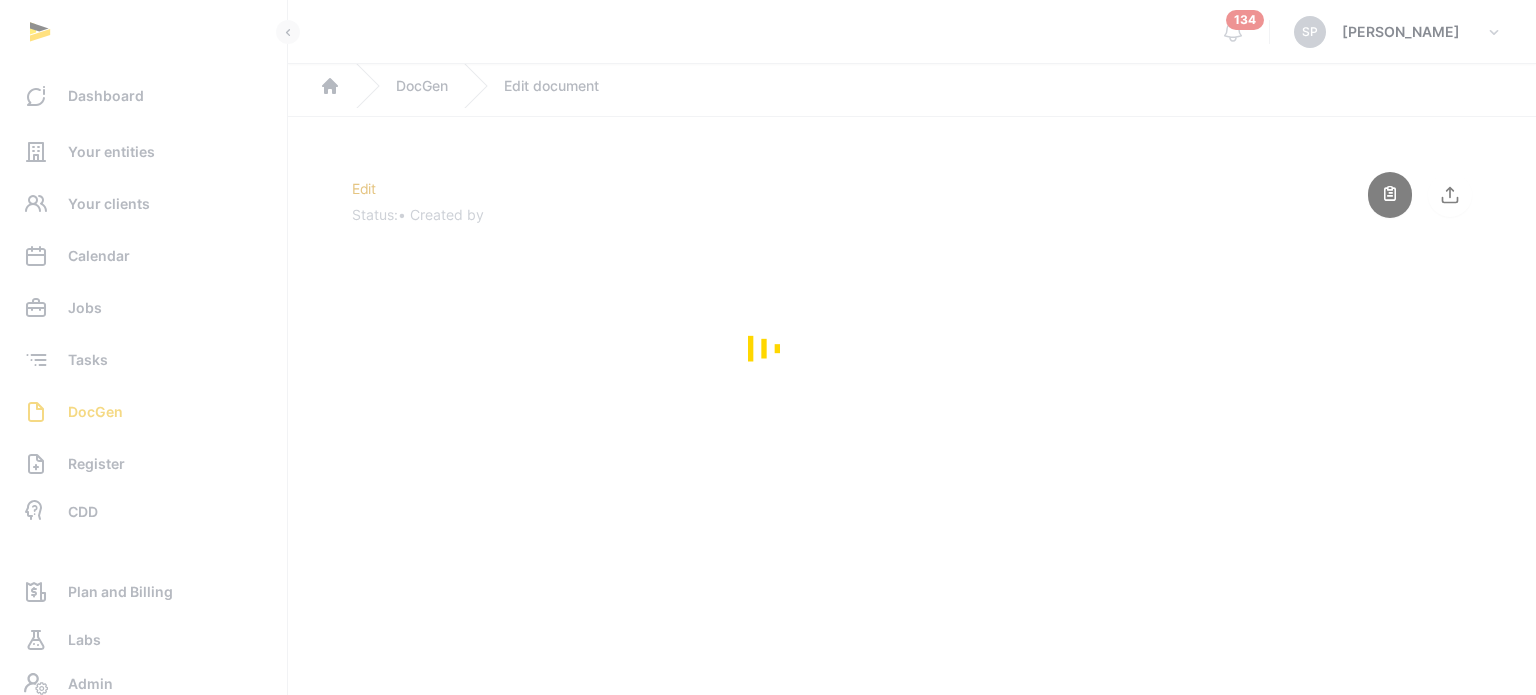 scroll, scrollTop: 0, scrollLeft: 0, axis: both 